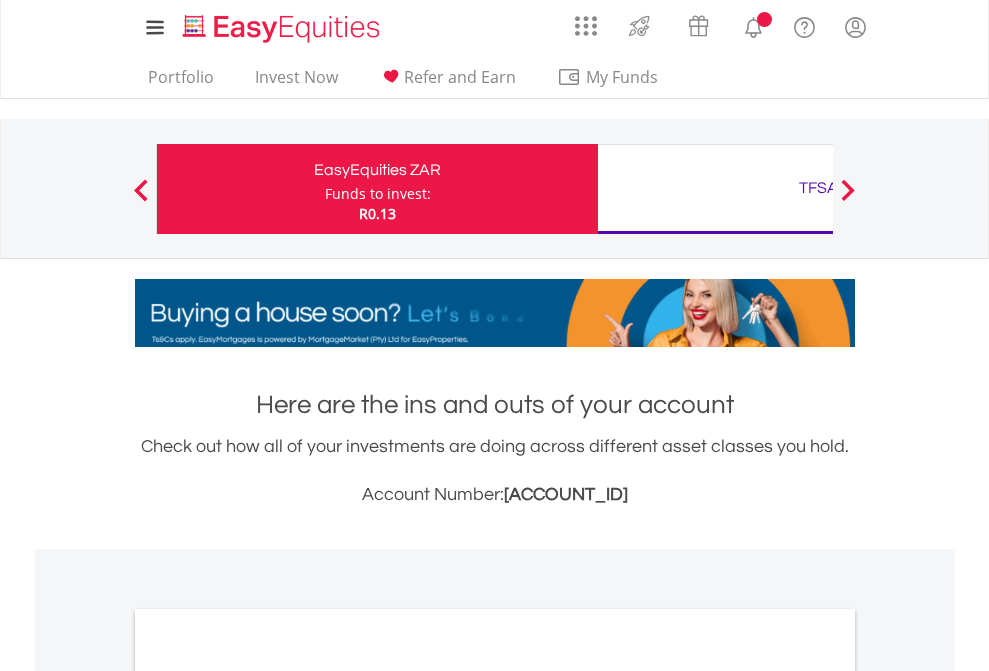 scroll, scrollTop: 0, scrollLeft: 0, axis: both 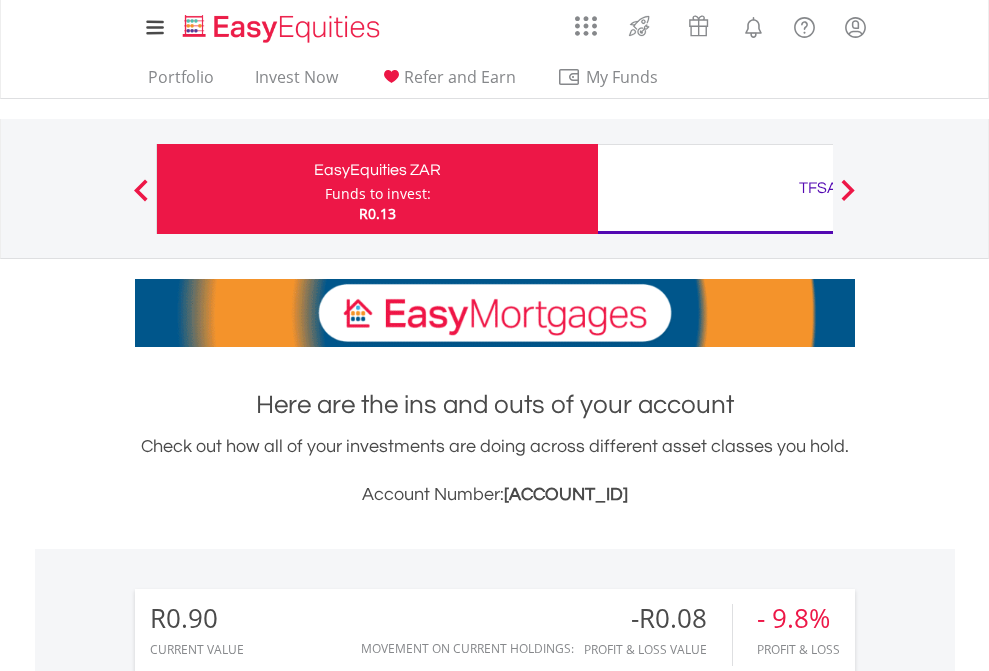 click on "Funds to invest:" at bounding box center (378, 194) 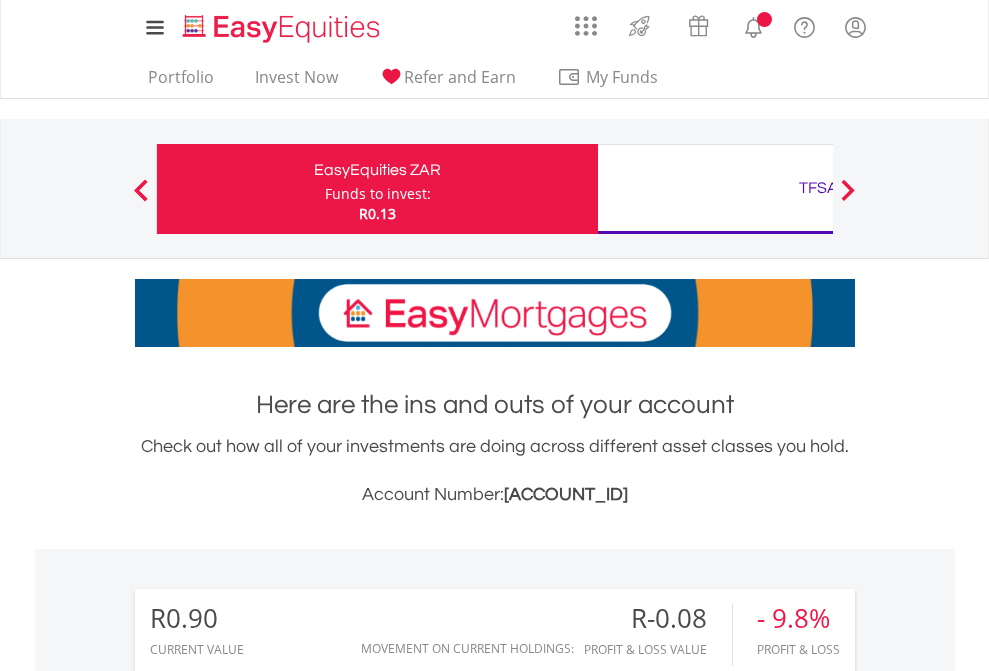 scroll, scrollTop: 0, scrollLeft: 0, axis: both 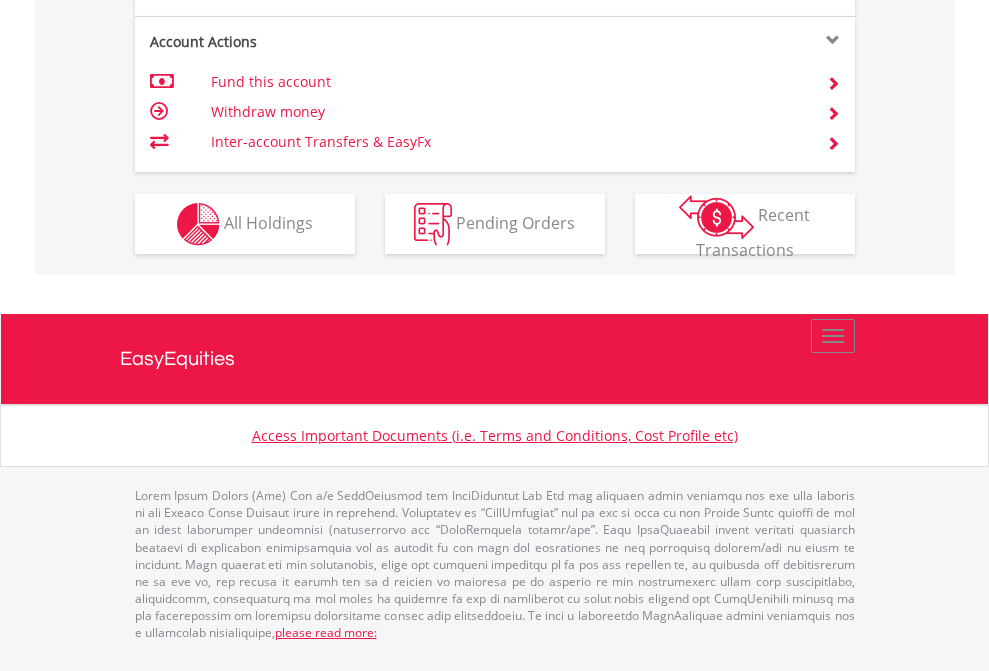 click on "Investment types" at bounding box center (706, -337) 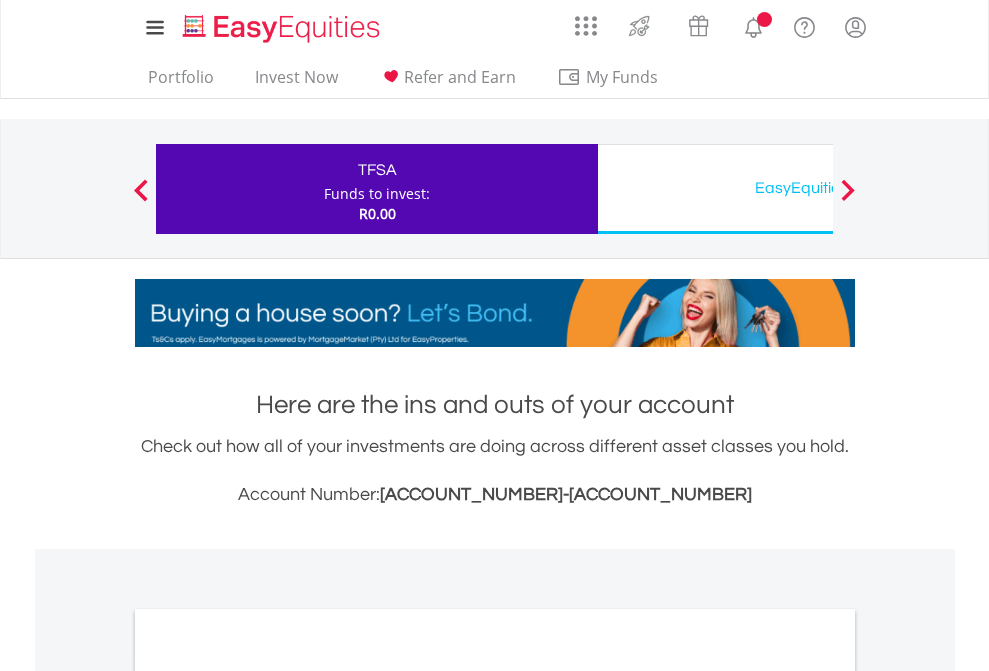 scroll, scrollTop: 0, scrollLeft: 0, axis: both 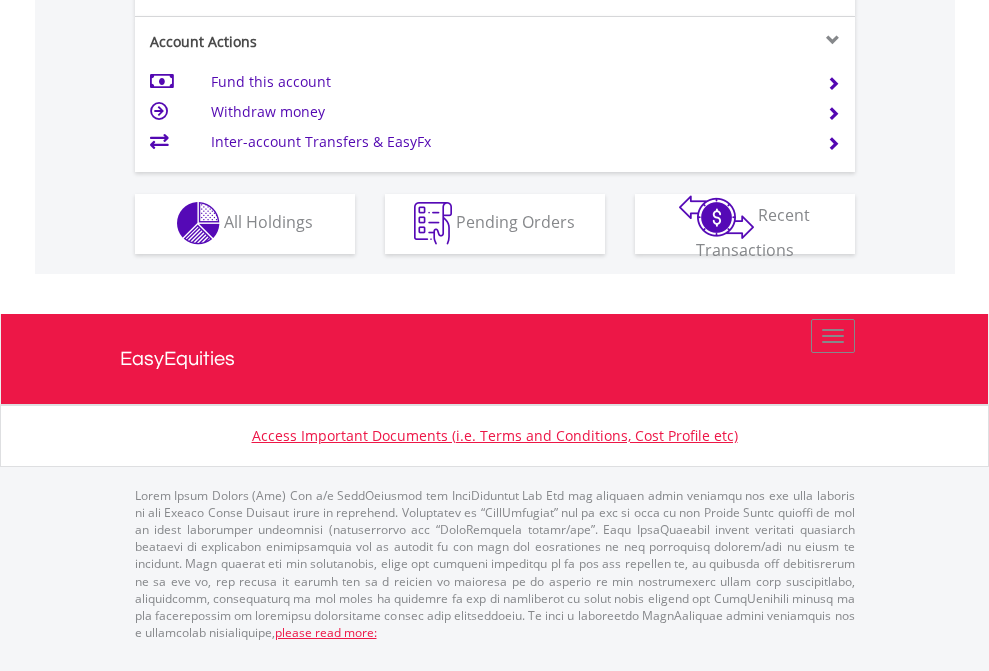 click on "Investment types" at bounding box center (706, -353) 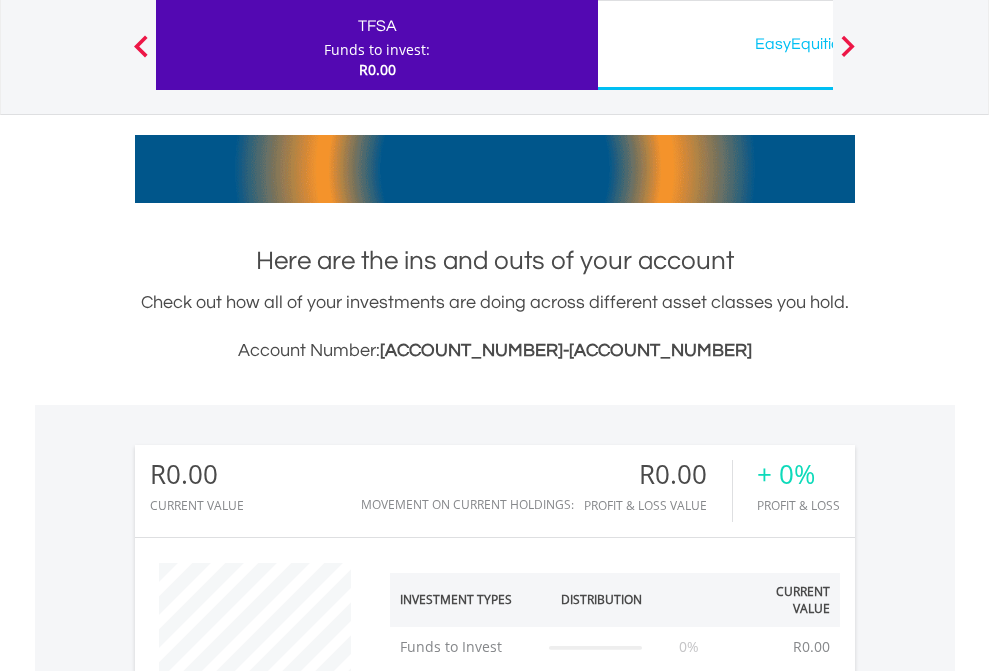 click on "EasyEquities USD" at bounding box center [818, 44] 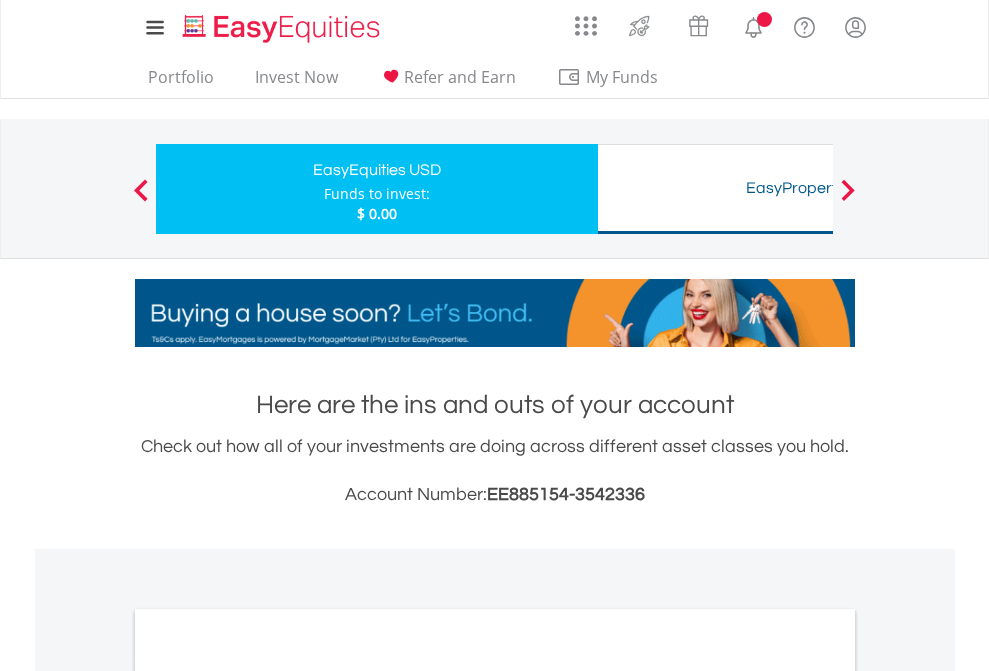 scroll, scrollTop: 0, scrollLeft: 0, axis: both 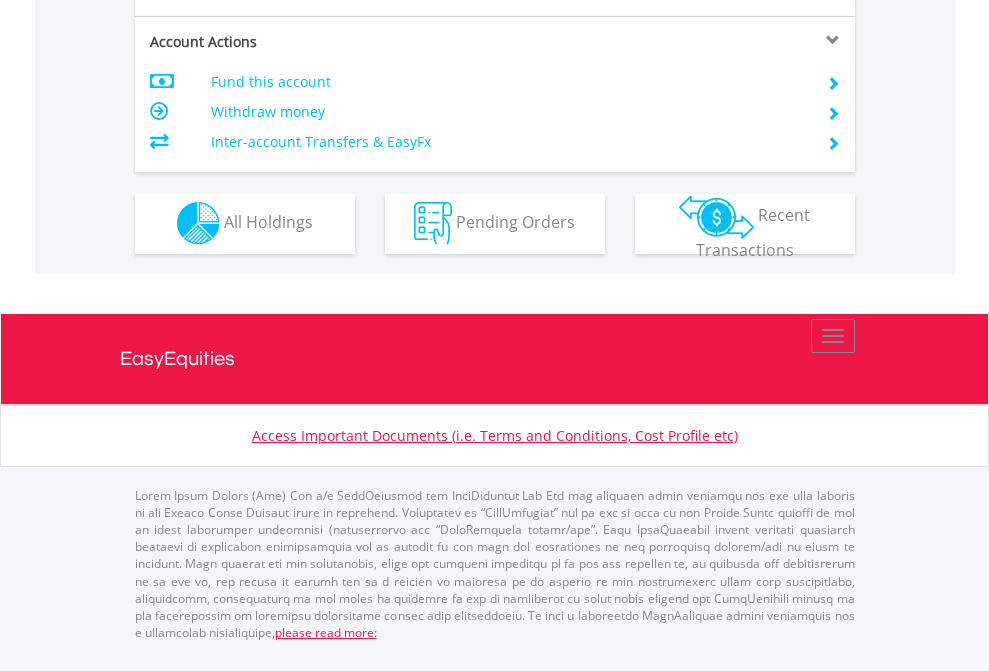 click on "Investment types" at bounding box center (706, -353) 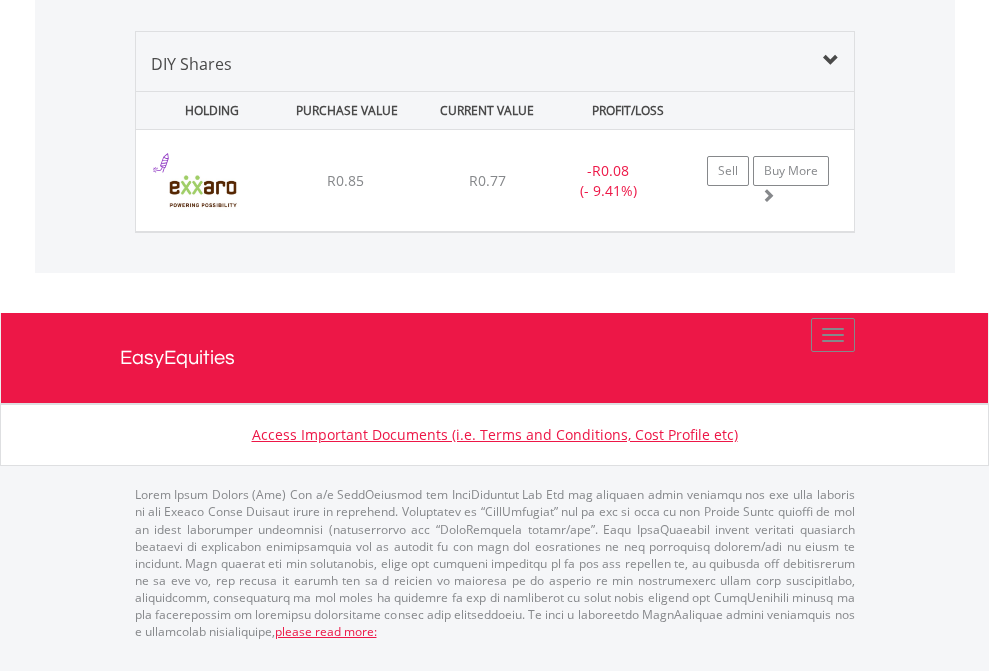 scroll, scrollTop: 2225, scrollLeft: 0, axis: vertical 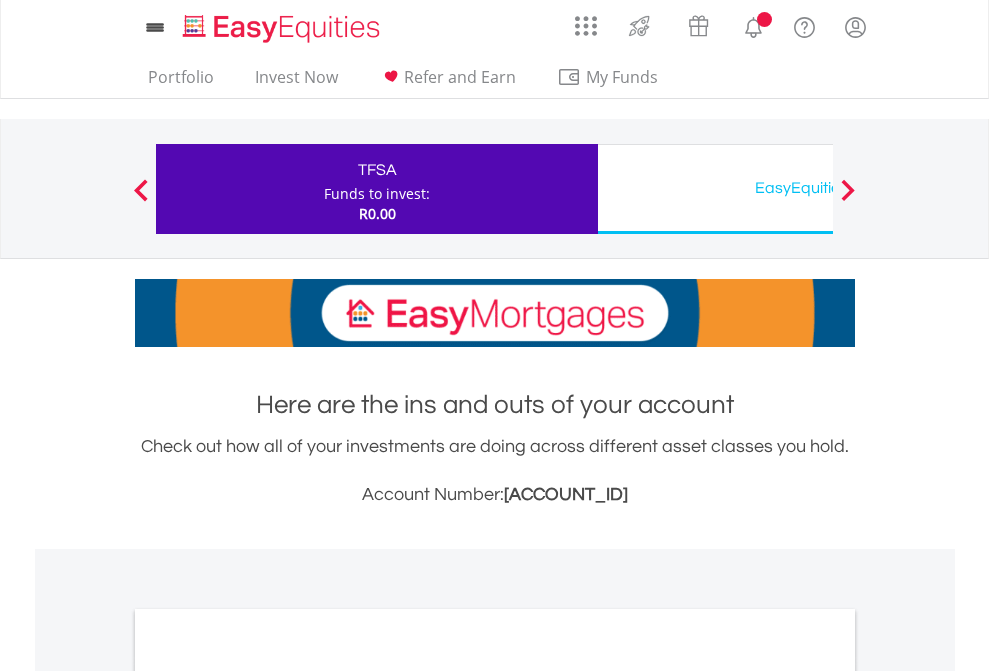 click on "All Holdings" at bounding box center (268, 1096) 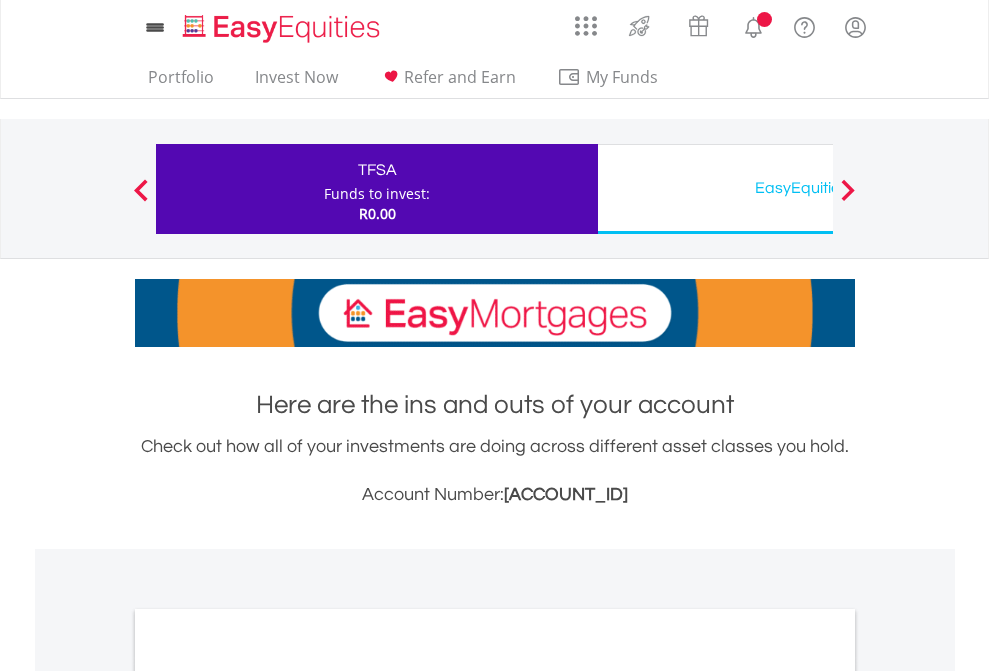 scroll, scrollTop: 1486, scrollLeft: 0, axis: vertical 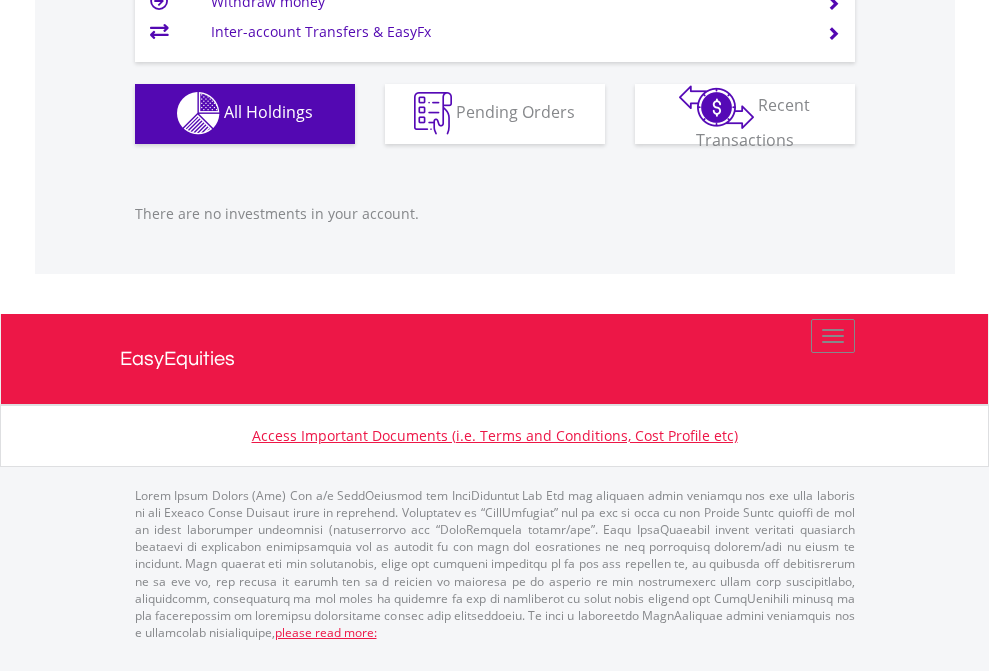 click on "EasyEquities USD" at bounding box center [818, -1142] 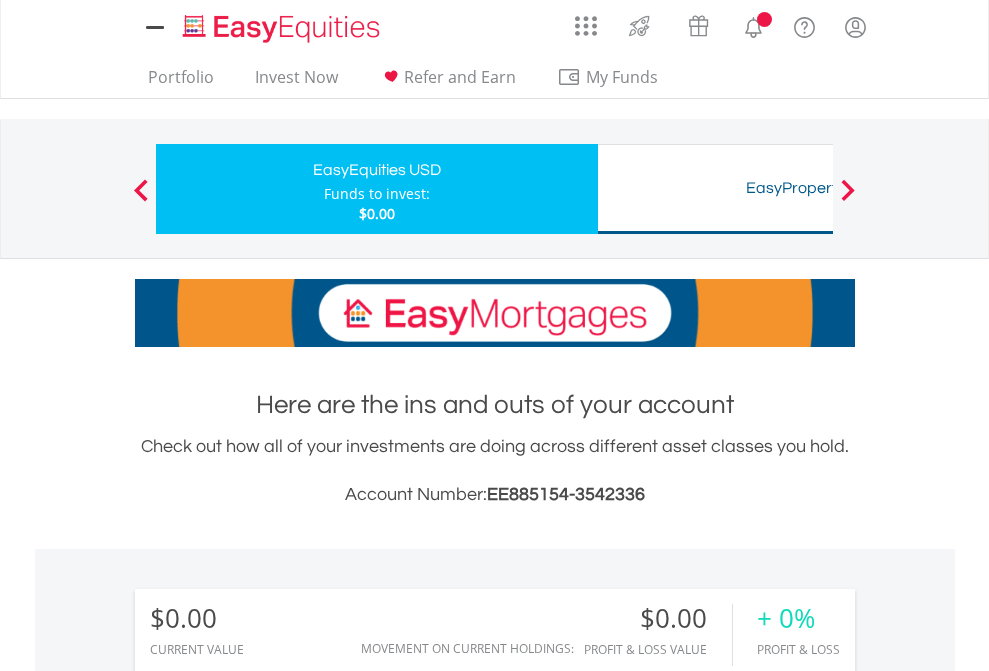scroll, scrollTop: 0, scrollLeft: 0, axis: both 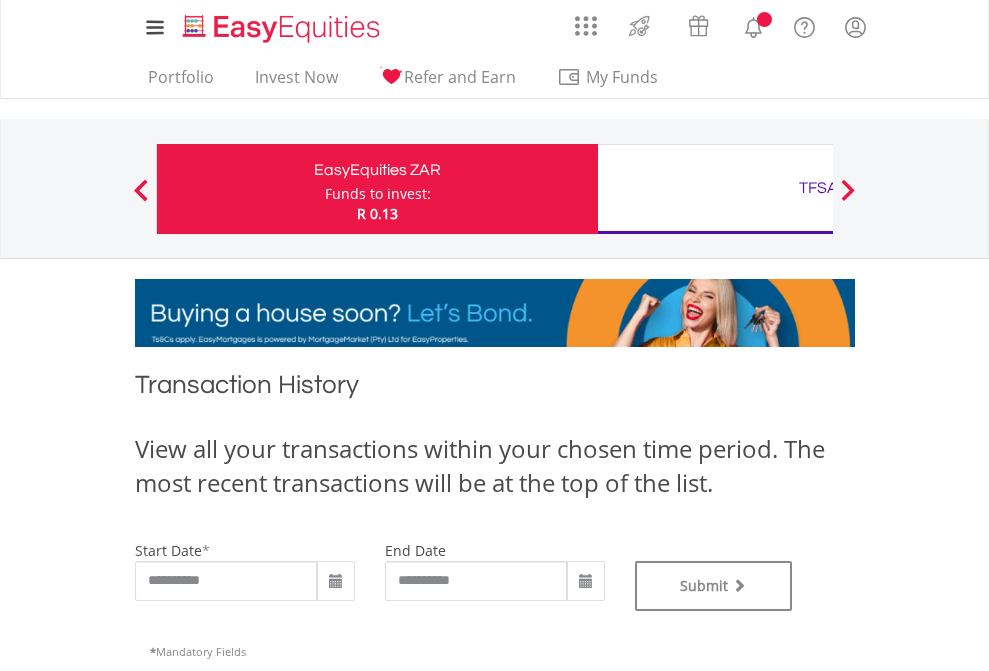 click on "TFSA" at bounding box center [818, 188] 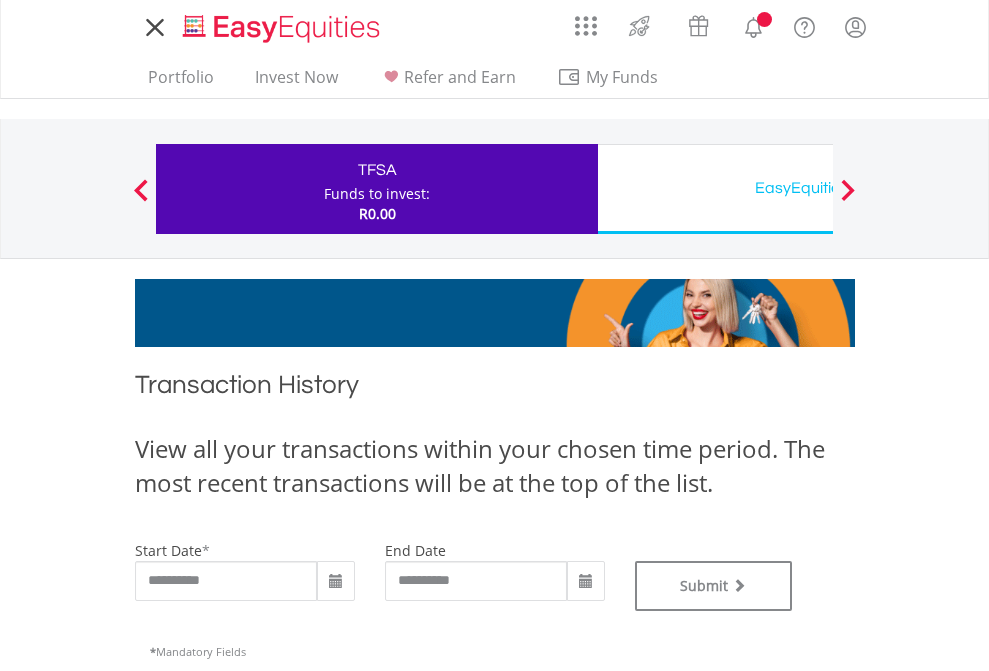 scroll, scrollTop: 0, scrollLeft: 0, axis: both 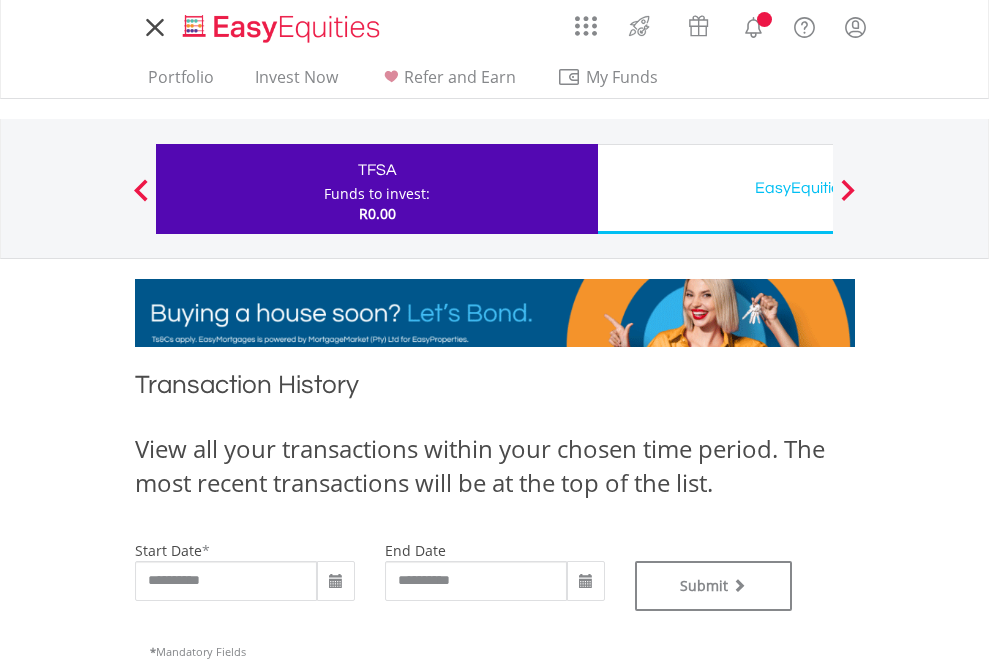 type on "**********" 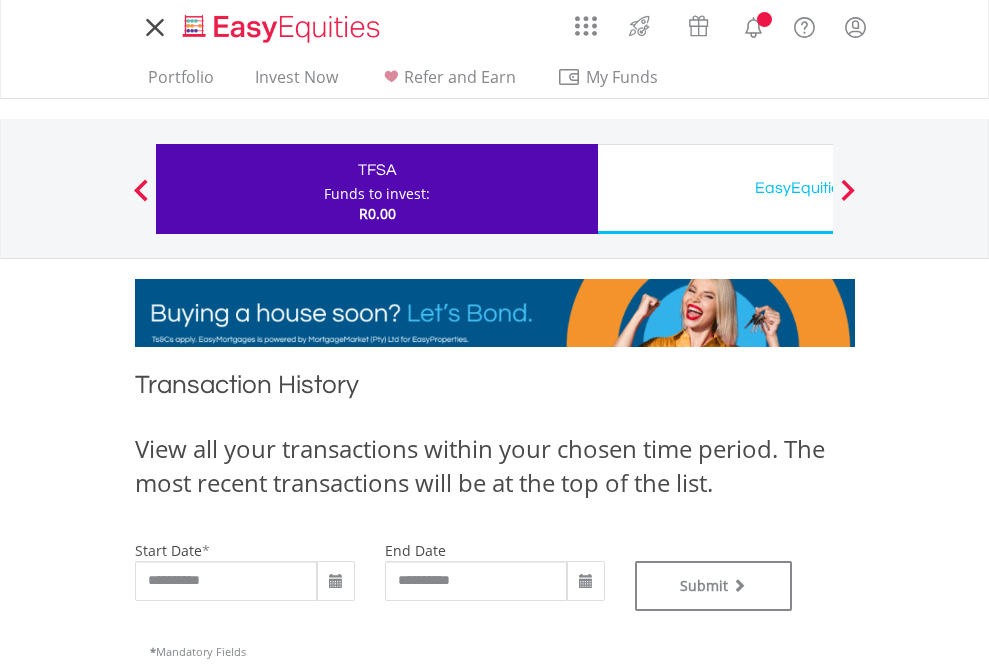 type on "**********" 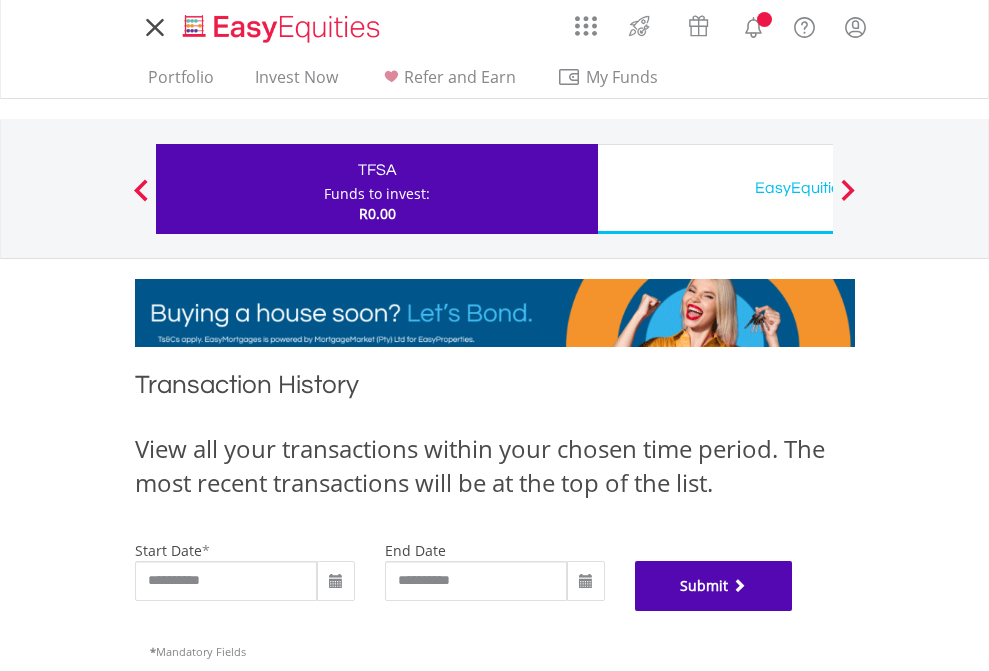 click on "Submit" at bounding box center (714, 586) 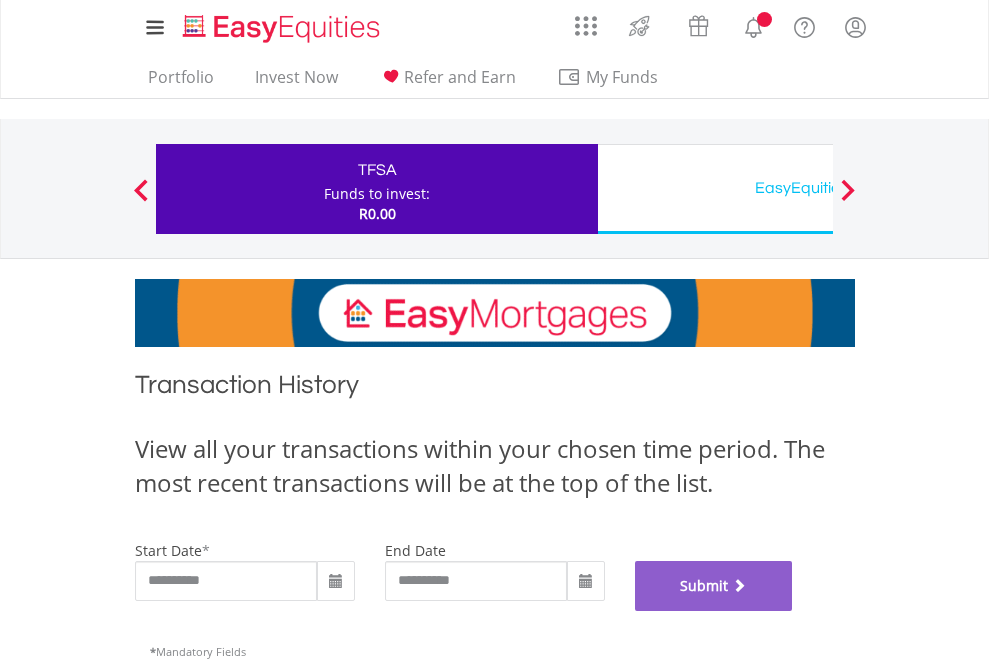 scroll, scrollTop: 811, scrollLeft: 0, axis: vertical 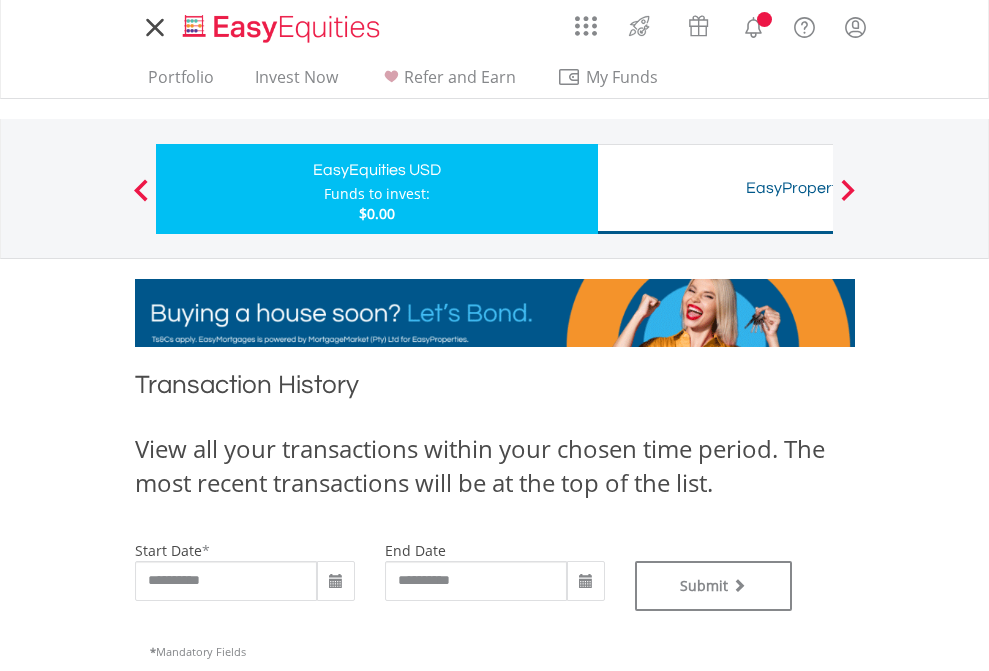 type on "**********" 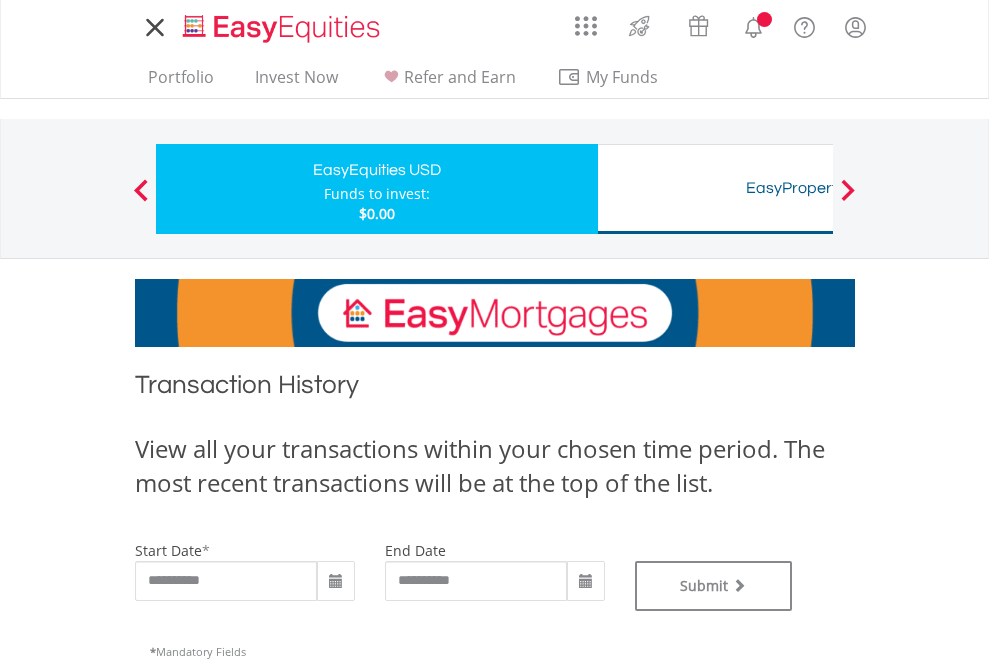 type on "**********" 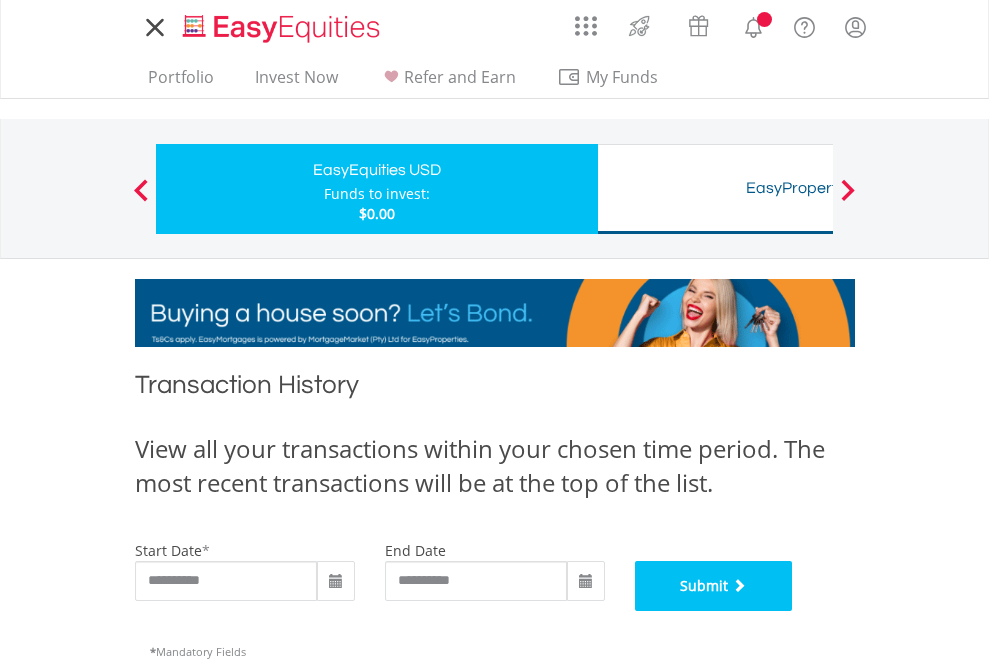 click on "Submit" at bounding box center (714, 586) 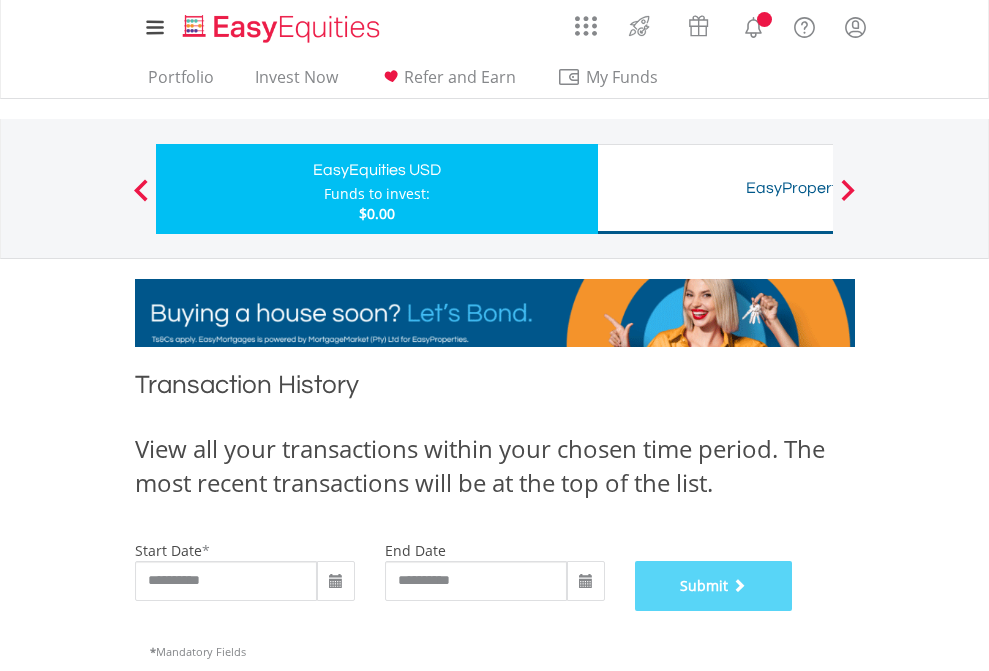 scroll, scrollTop: 811, scrollLeft: 0, axis: vertical 